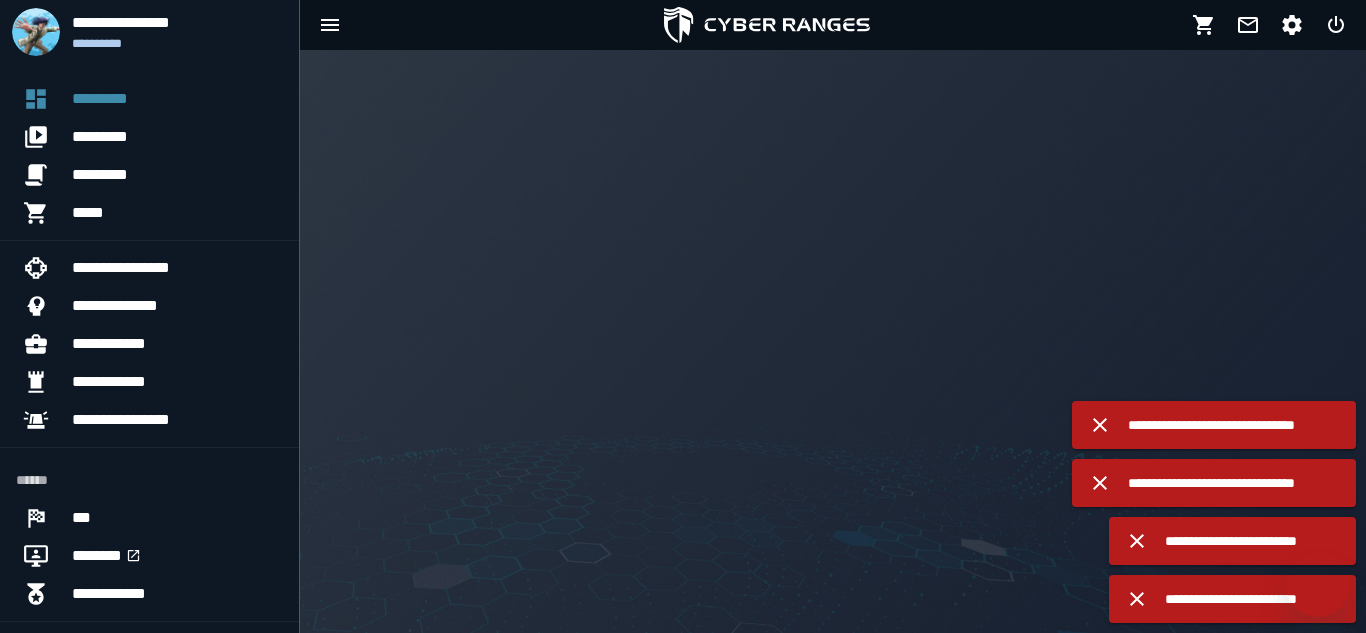 scroll, scrollTop: 0, scrollLeft: 0, axis: both 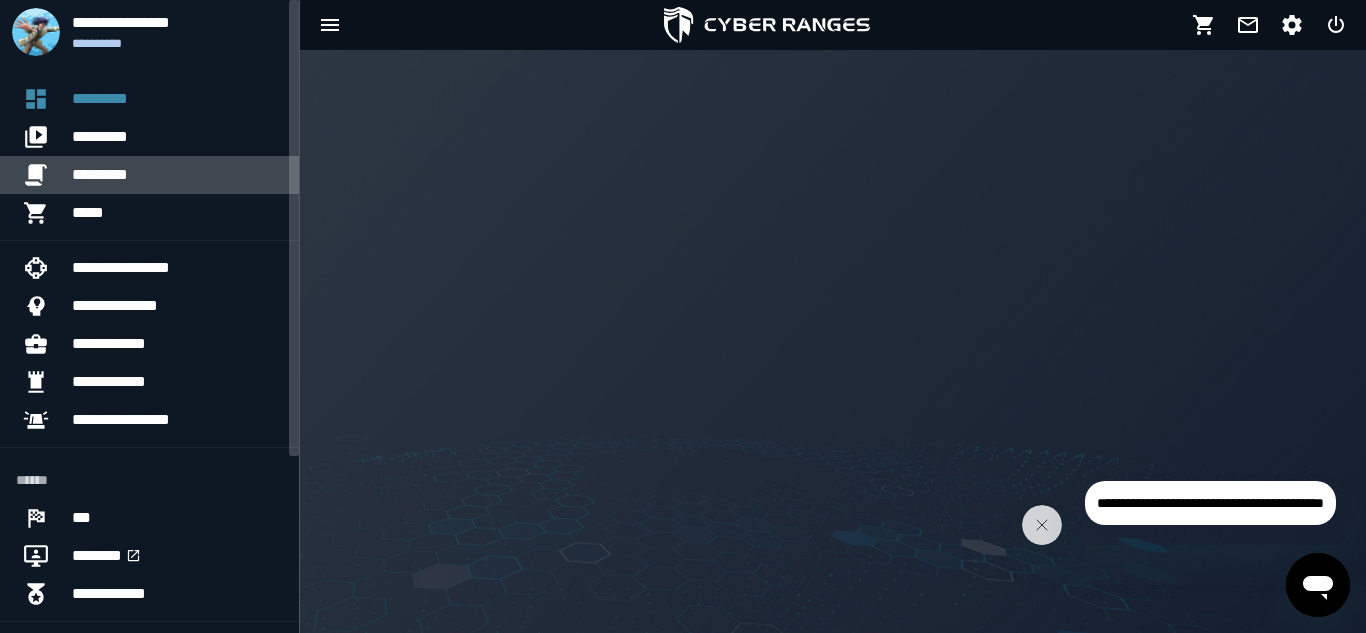 click on "*********" at bounding box center (177, 175) 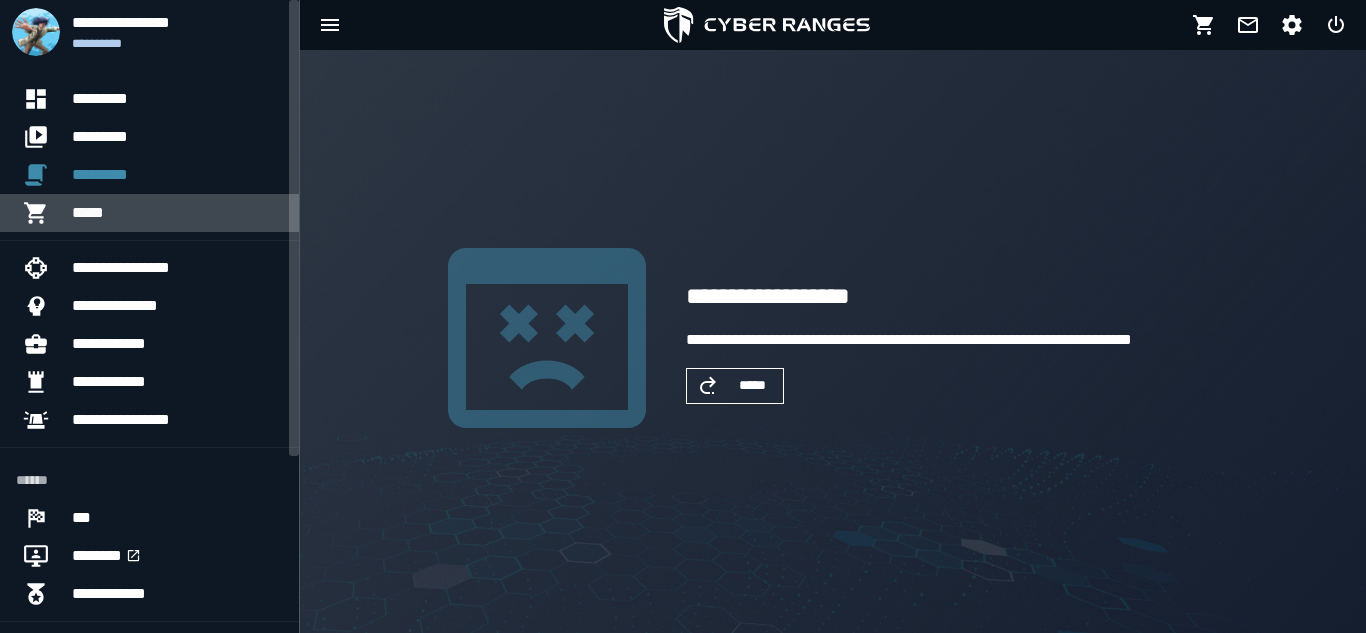 click on "*****" at bounding box center (177, 213) 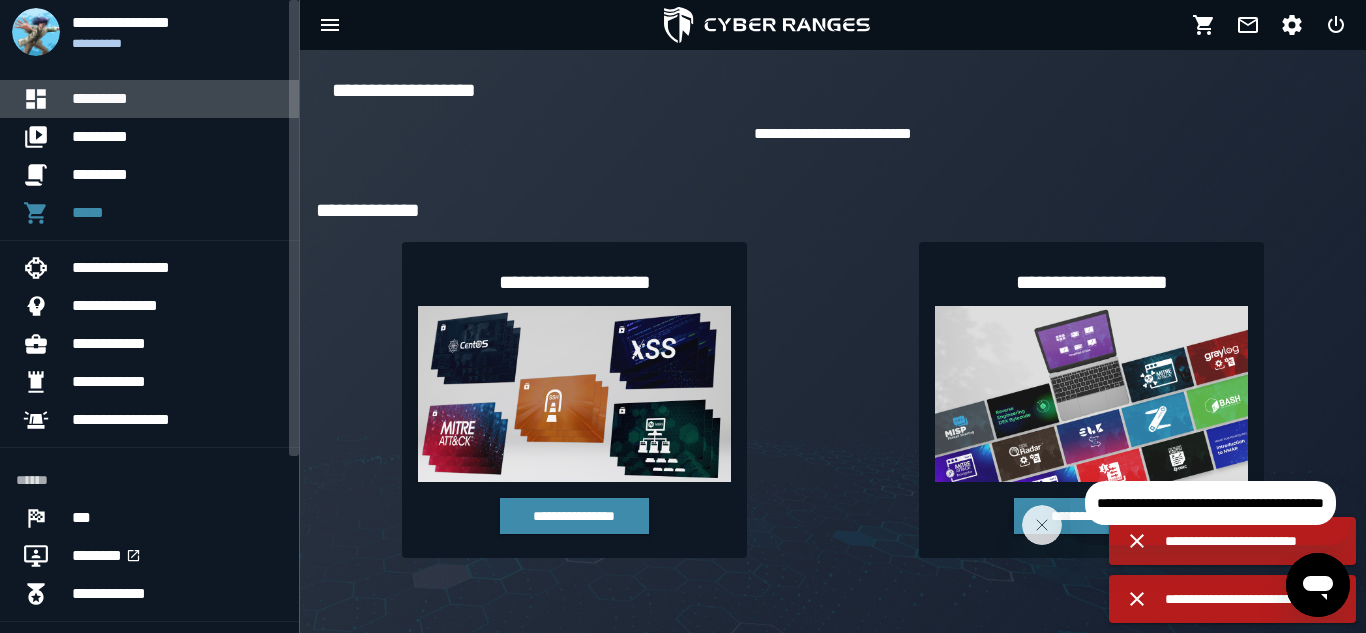 click on "*********" 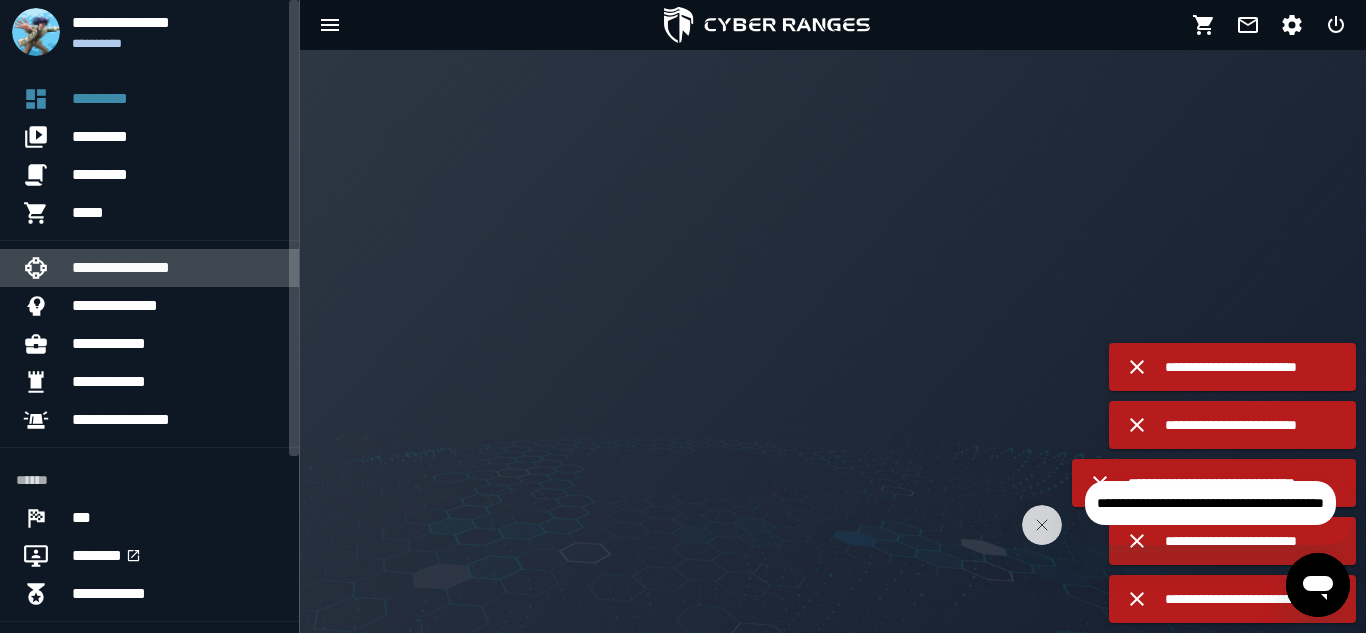 click on "**********" at bounding box center (177, 268) 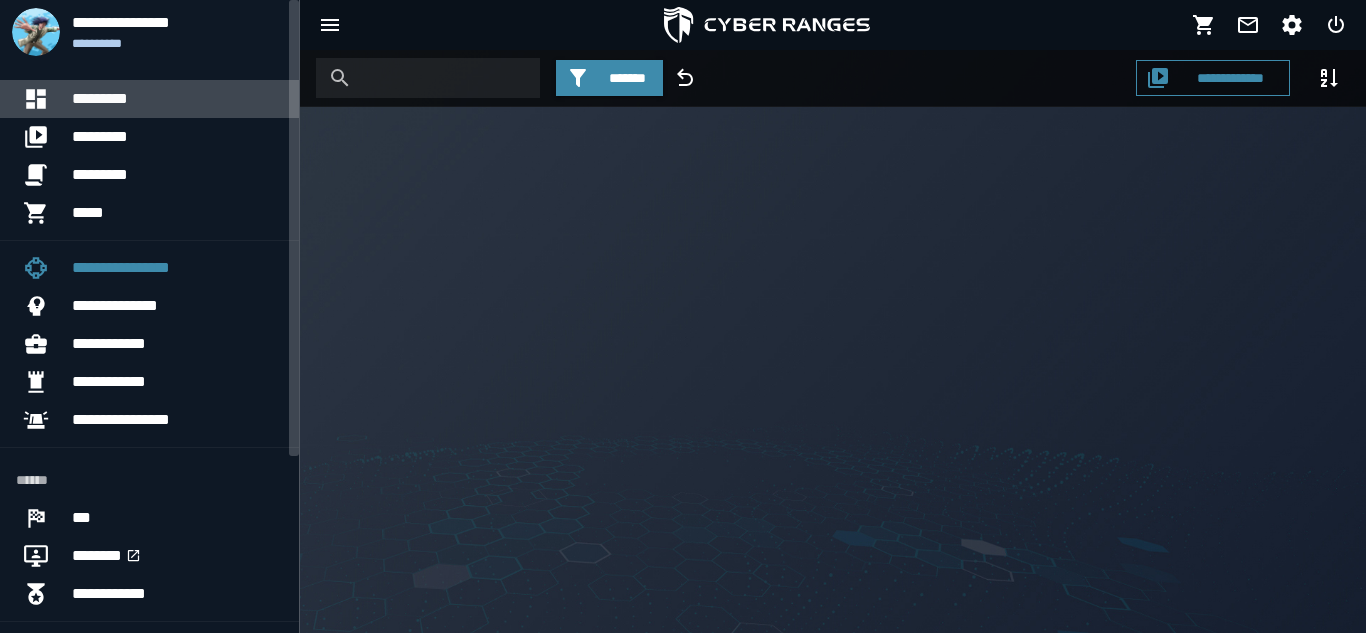 click on "*********" at bounding box center [177, 99] 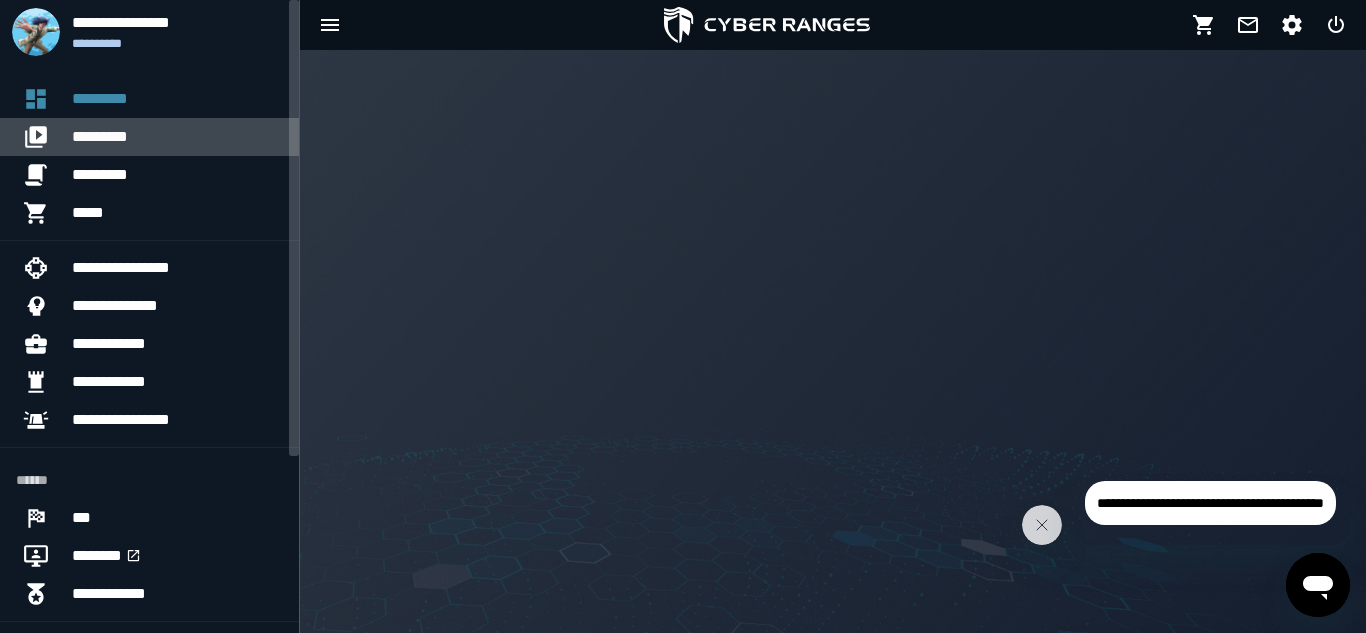 click on "*********" 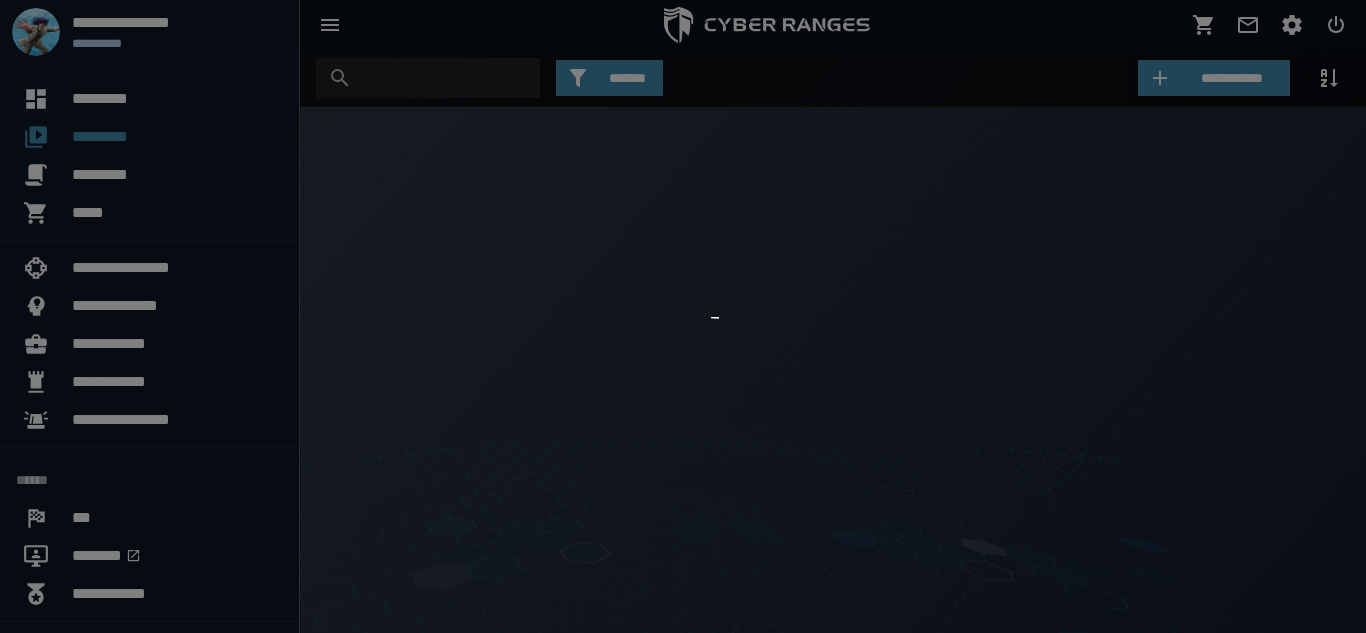 click at bounding box center (683, 316) 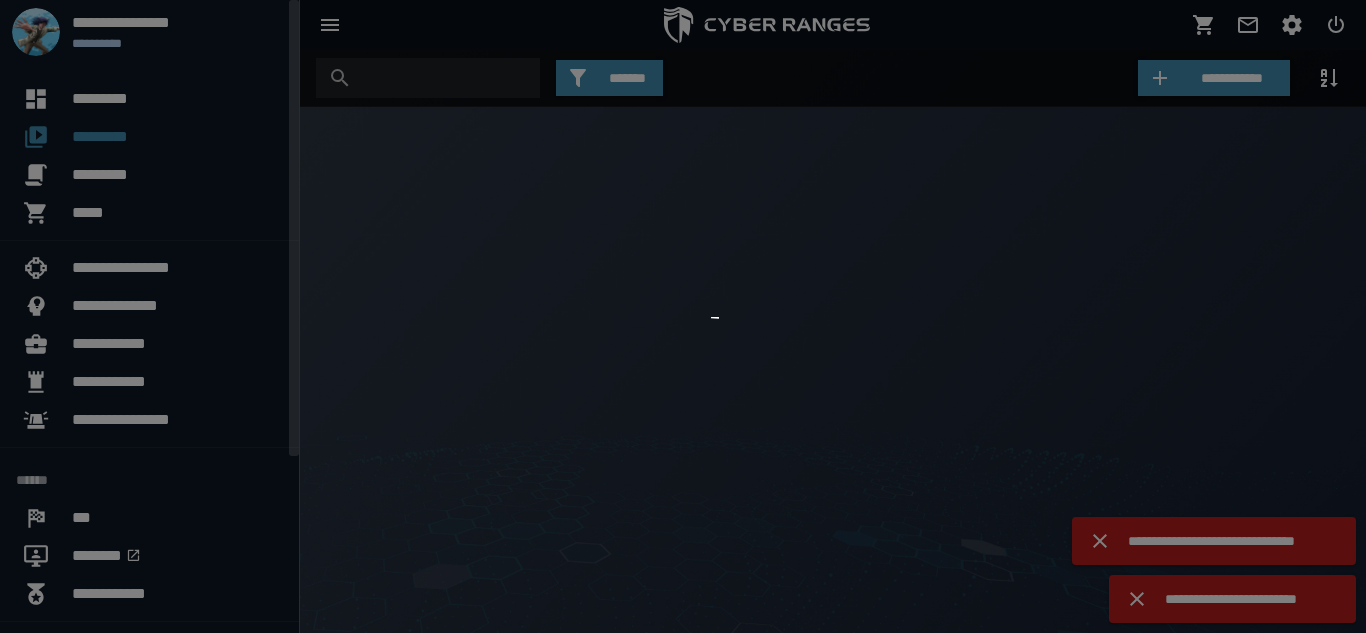 scroll, scrollTop: 0, scrollLeft: 0, axis: both 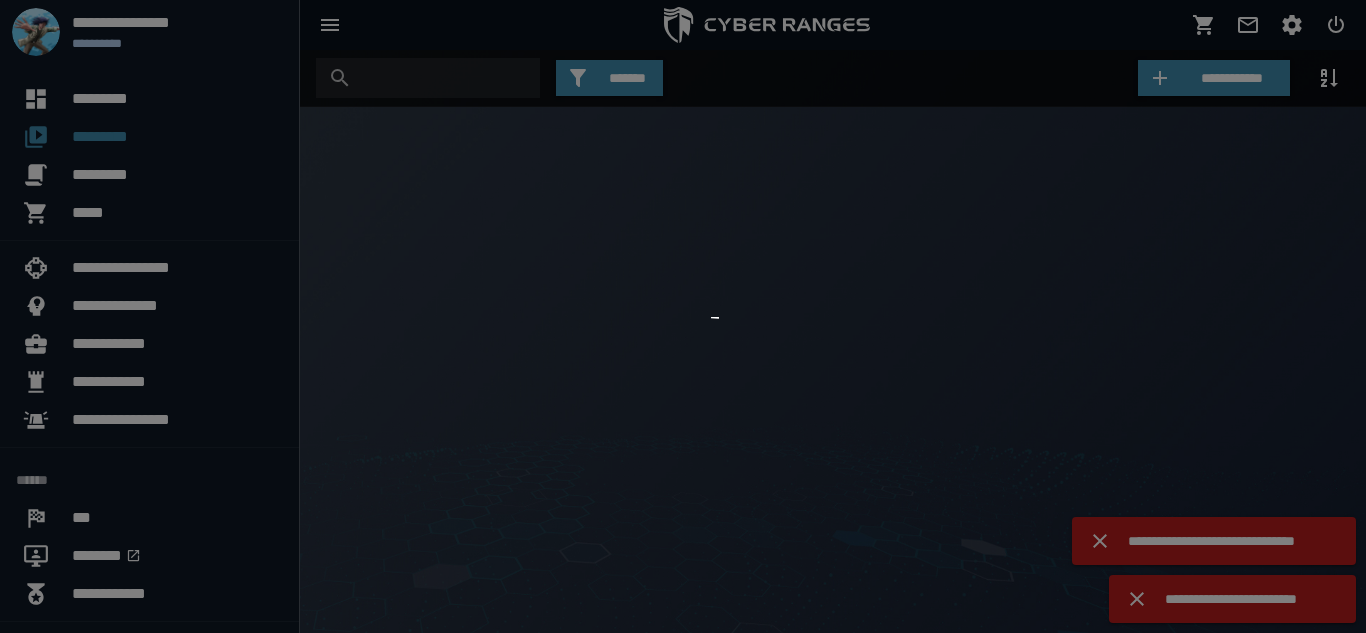 click at bounding box center (683, 316) 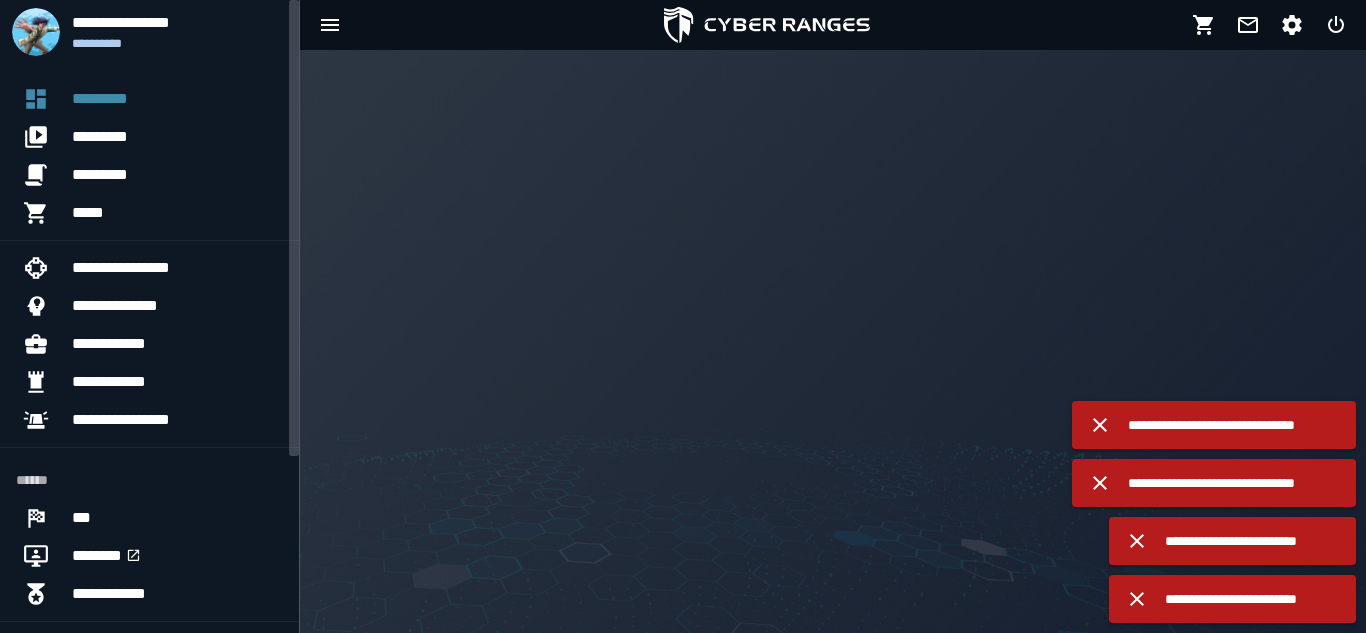 scroll, scrollTop: 0, scrollLeft: 0, axis: both 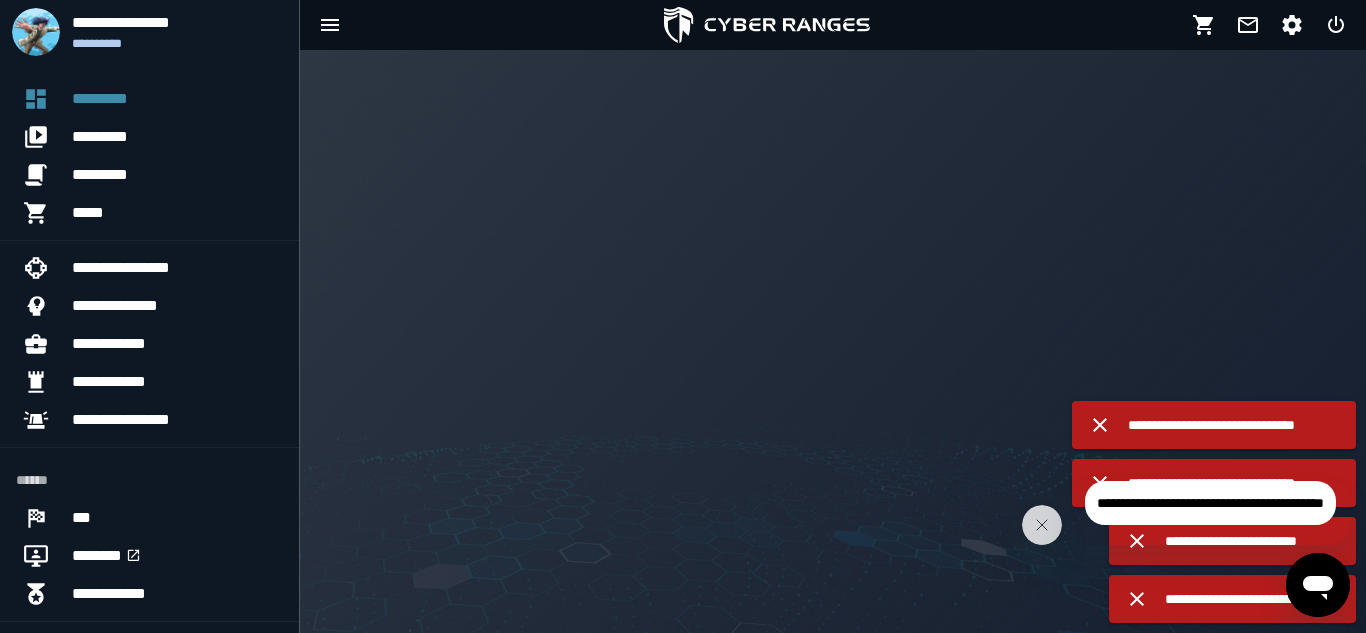 click on "**********" at bounding box center [1234, 425] 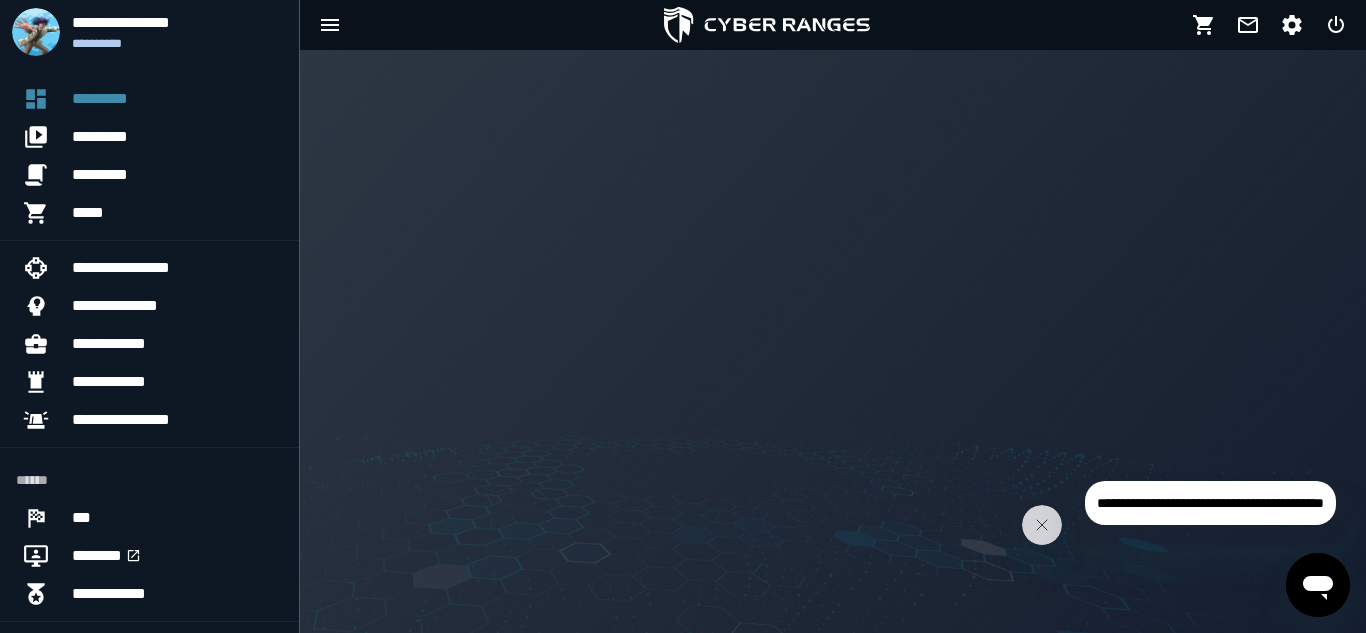 click 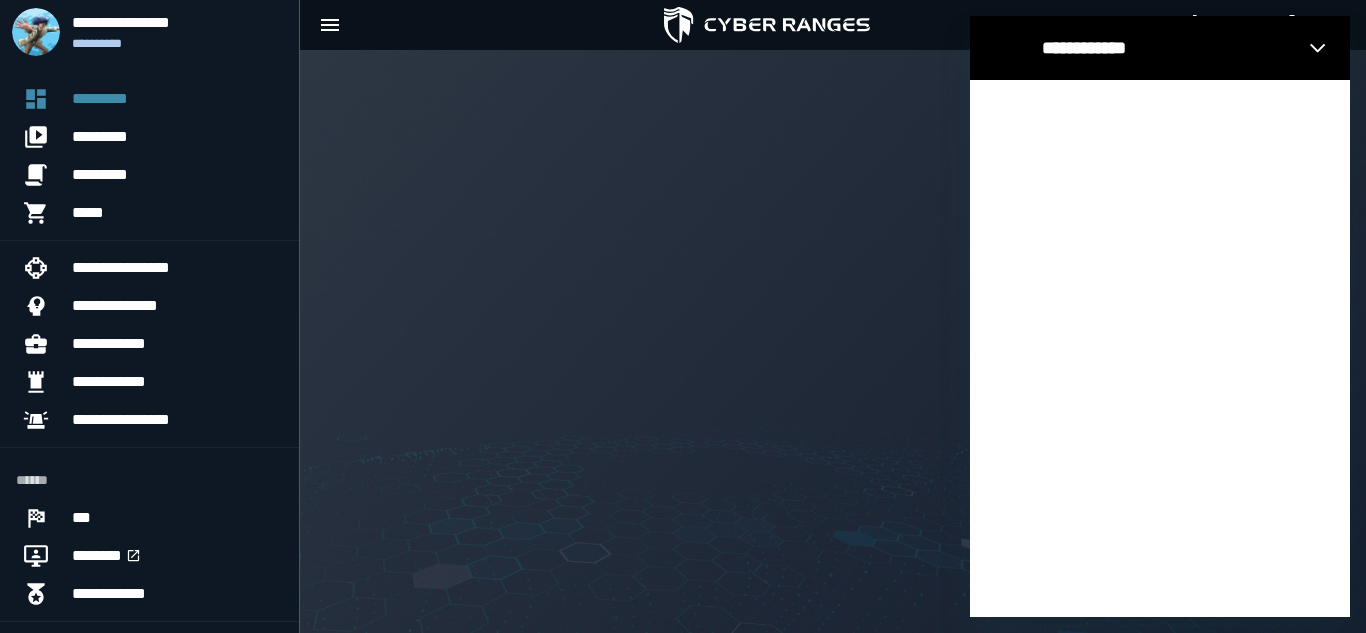 scroll, scrollTop: 0, scrollLeft: 0, axis: both 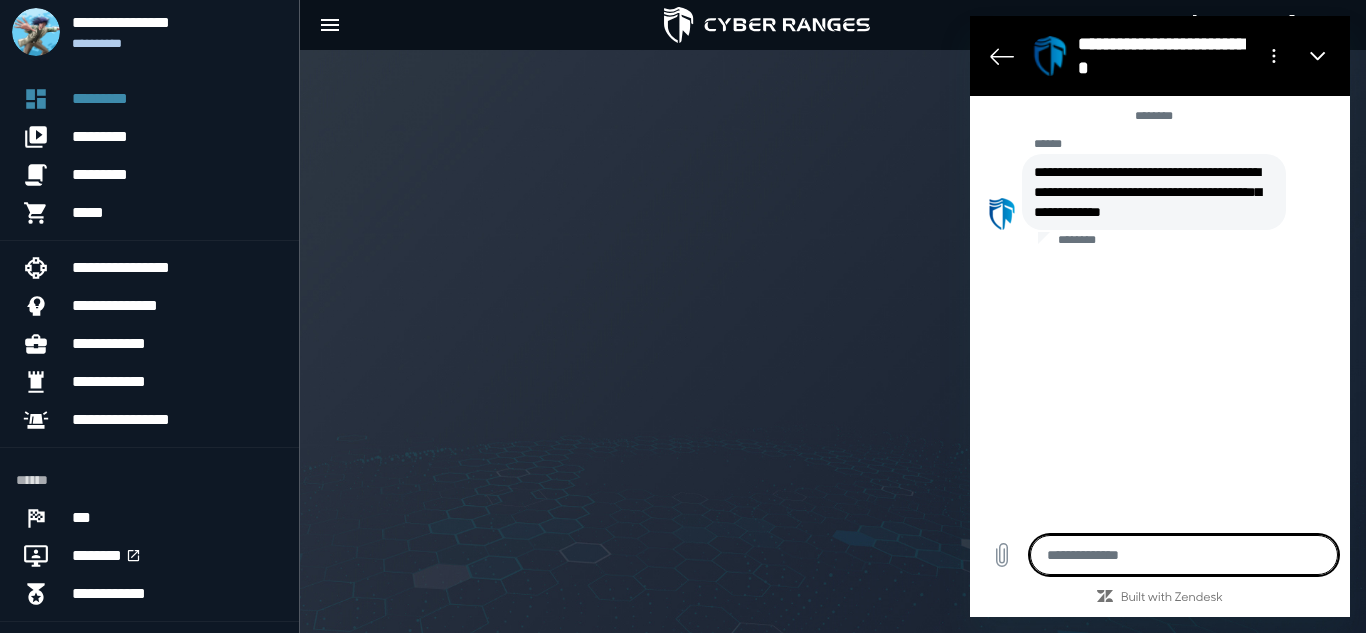 type on "*" 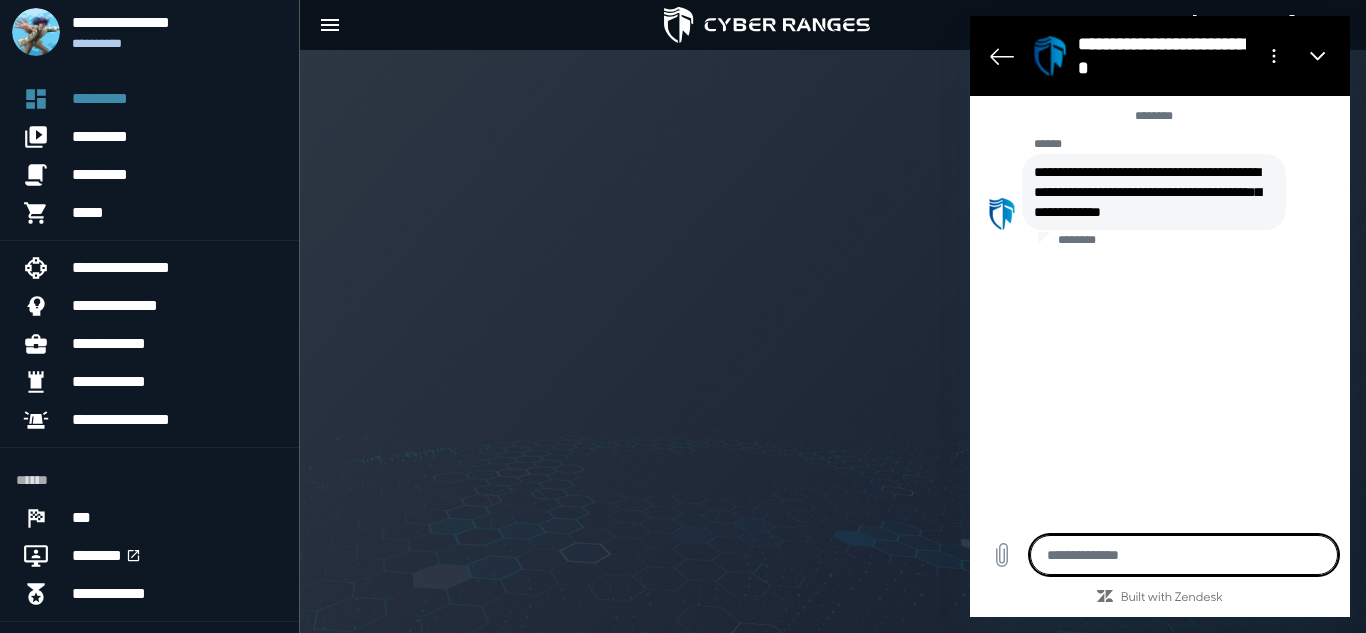 type on "**********" 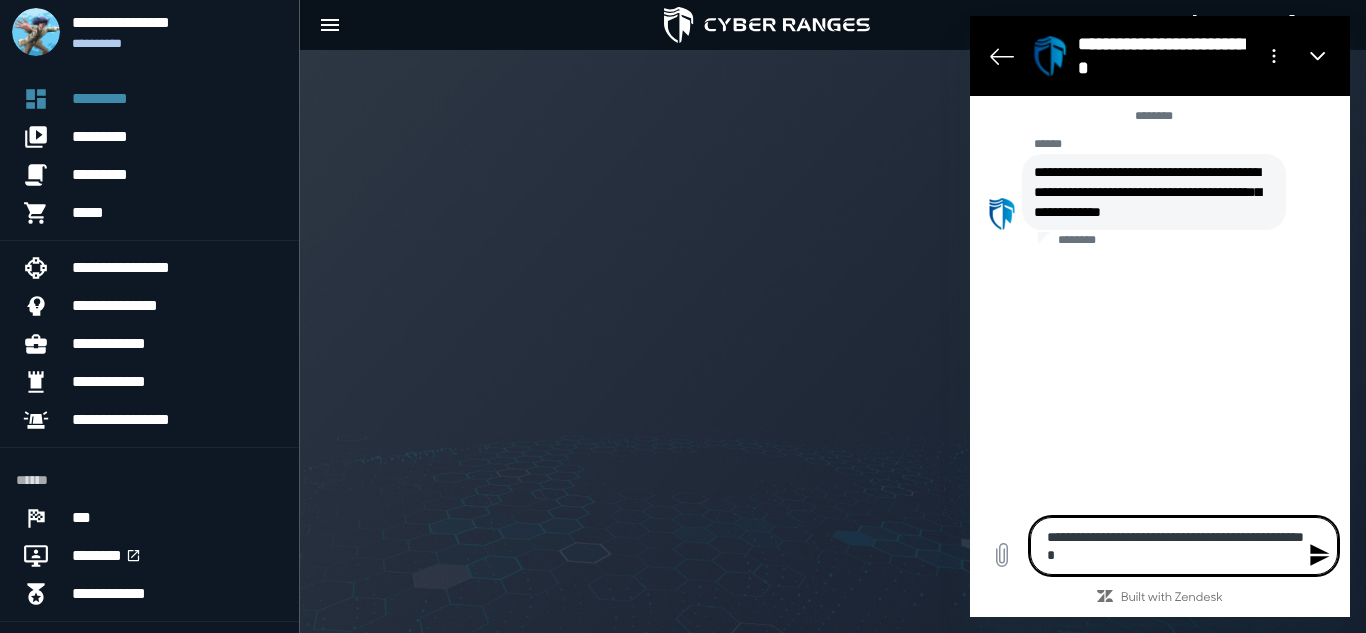 type 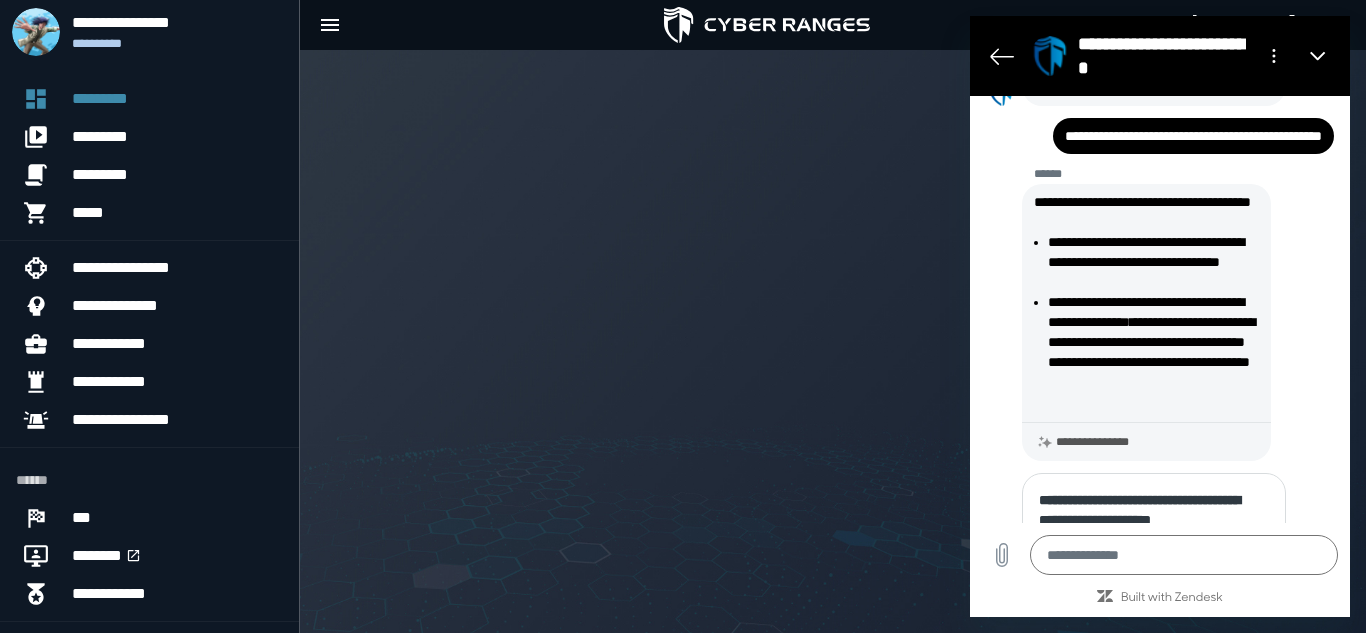 scroll, scrollTop: 123, scrollLeft: 0, axis: vertical 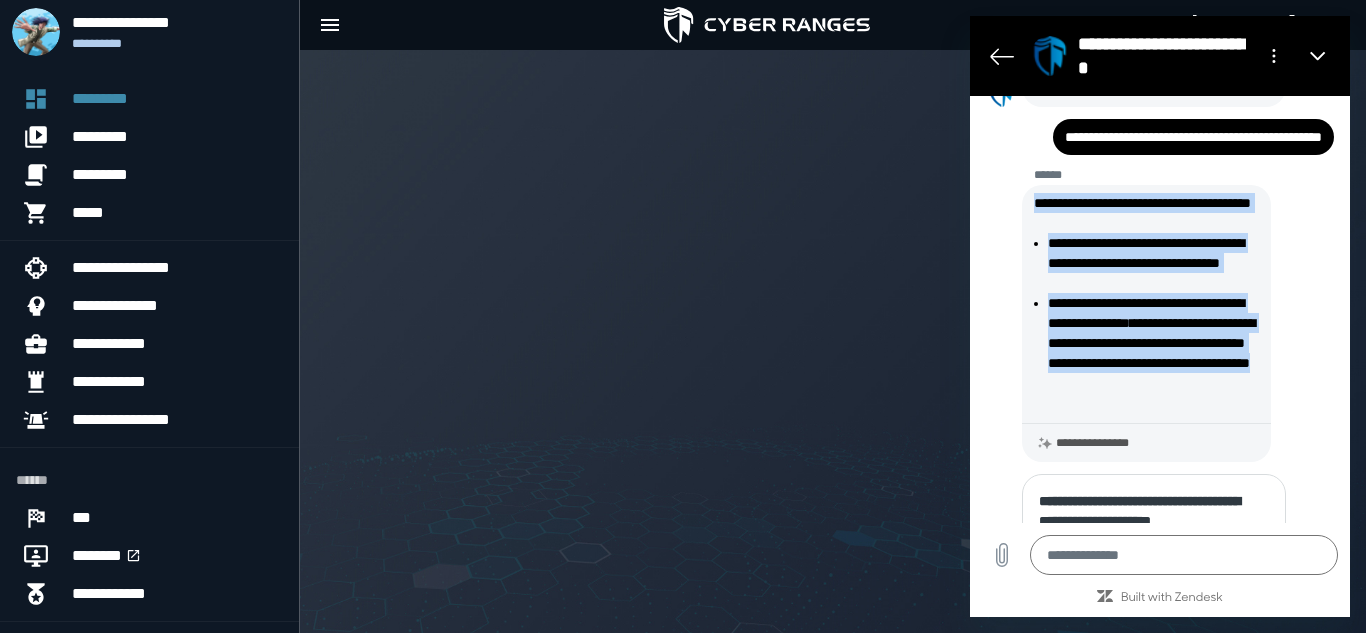 drag, startPoint x: 1036, startPoint y: 242, endPoint x: 1118, endPoint y: 448, distance: 221.72055 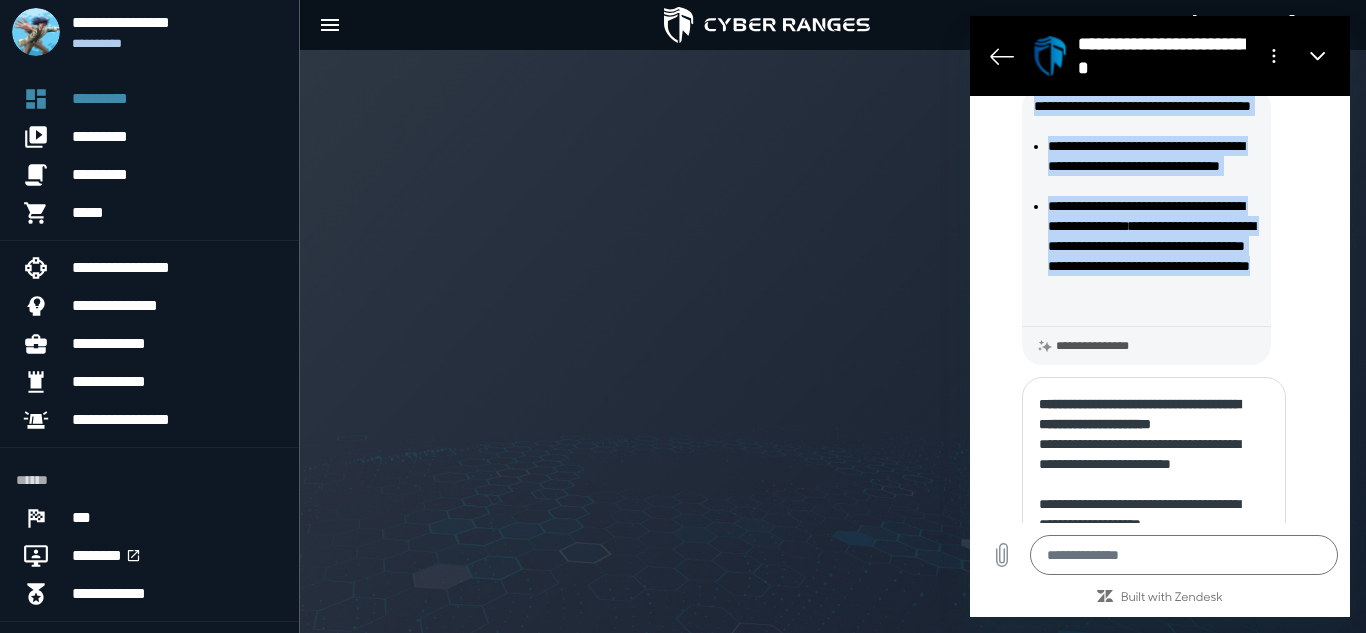 scroll, scrollTop: 221, scrollLeft: 0, axis: vertical 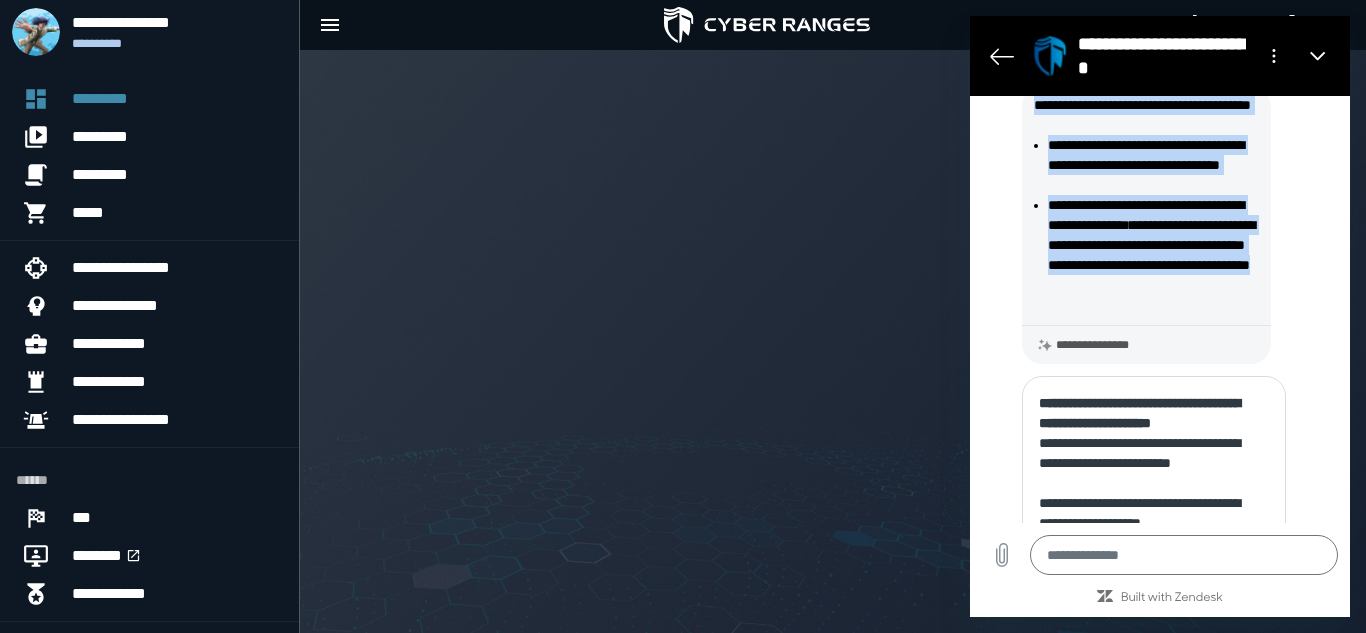 copy on "**********" 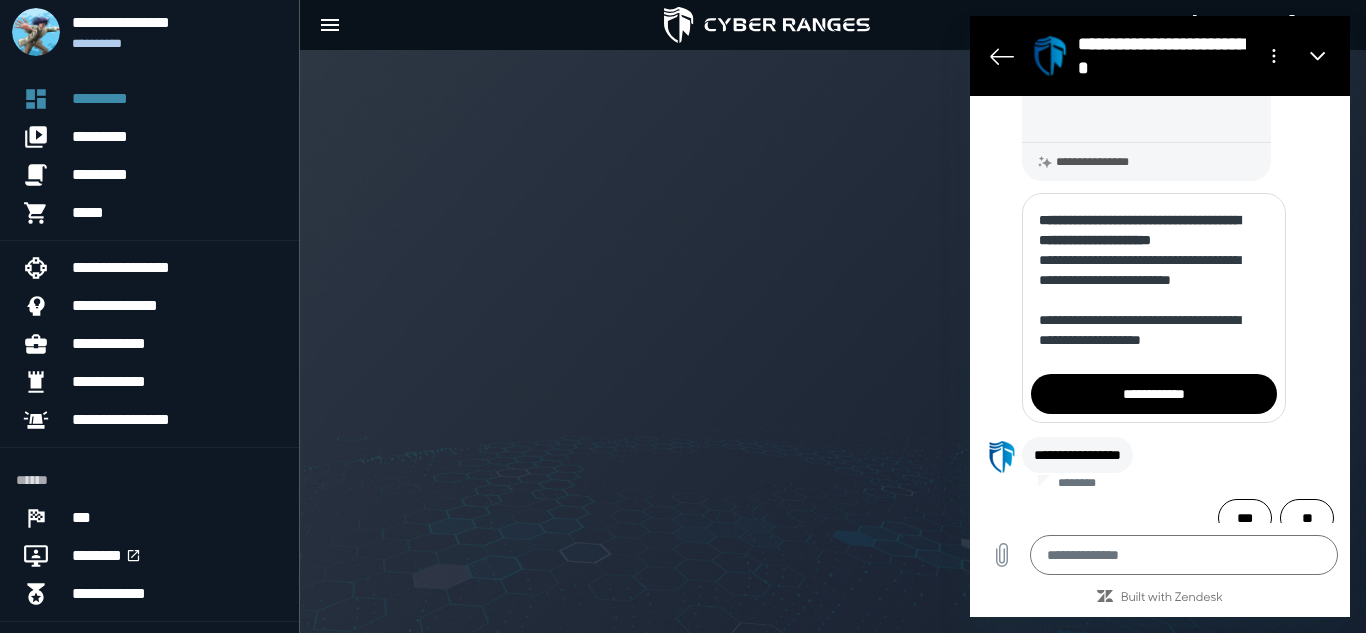scroll, scrollTop: 463, scrollLeft: 0, axis: vertical 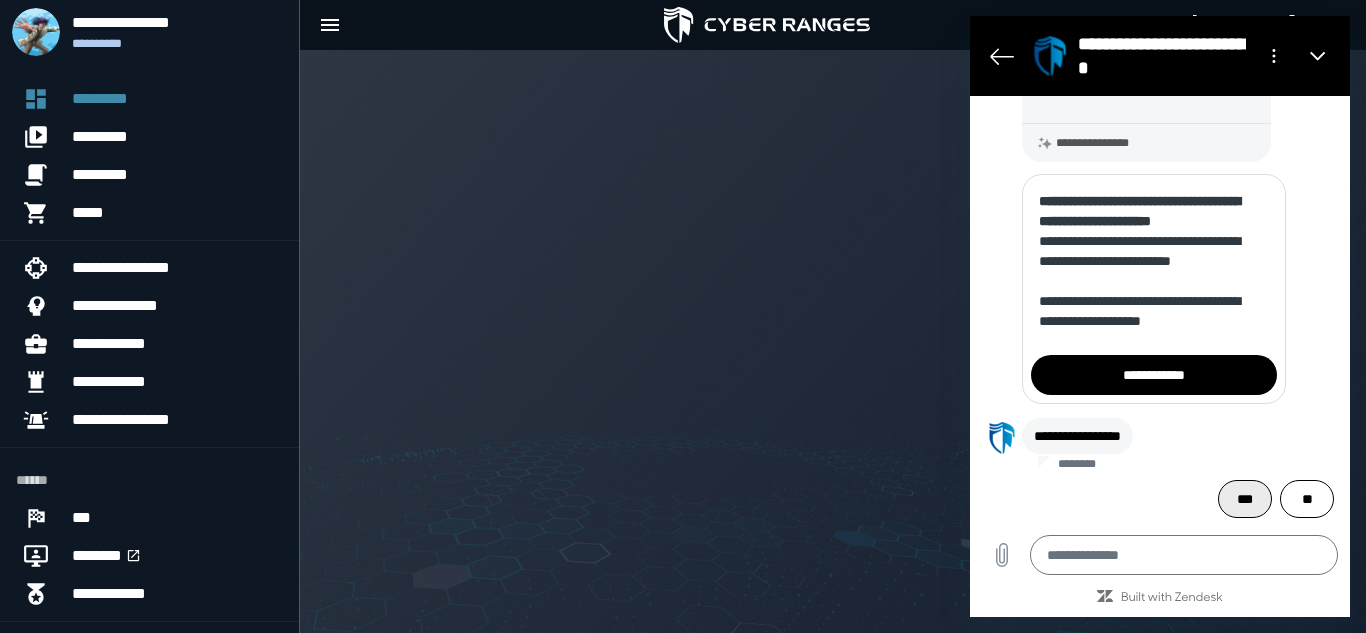 click on "***" at bounding box center [1245, 499] 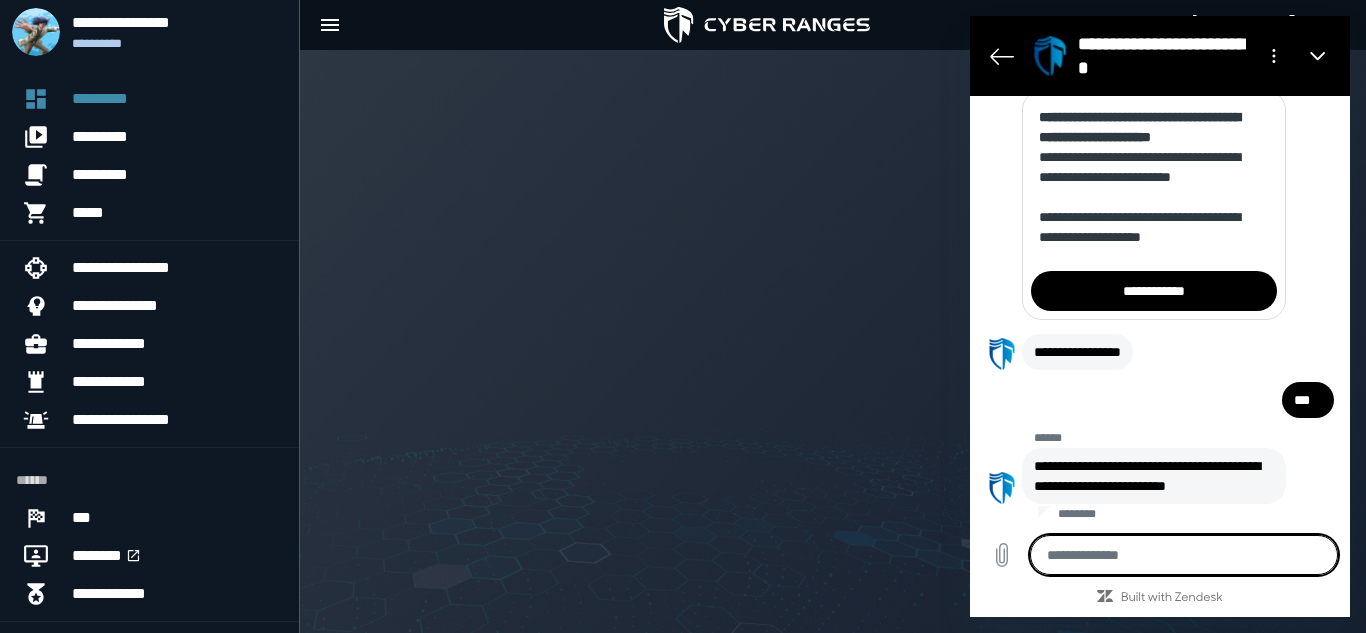 scroll, scrollTop: 571, scrollLeft: 0, axis: vertical 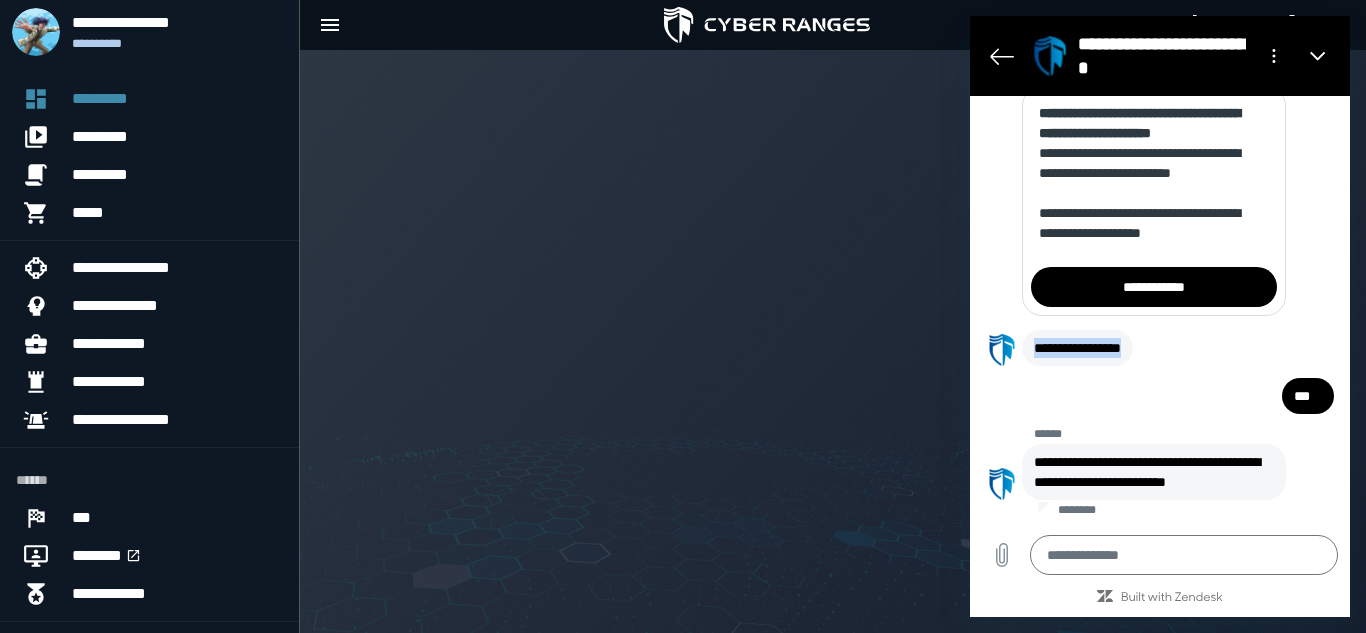 drag, startPoint x: 1028, startPoint y: 325, endPoint x: 1139, endPoint y: 319, distance: 111.16204 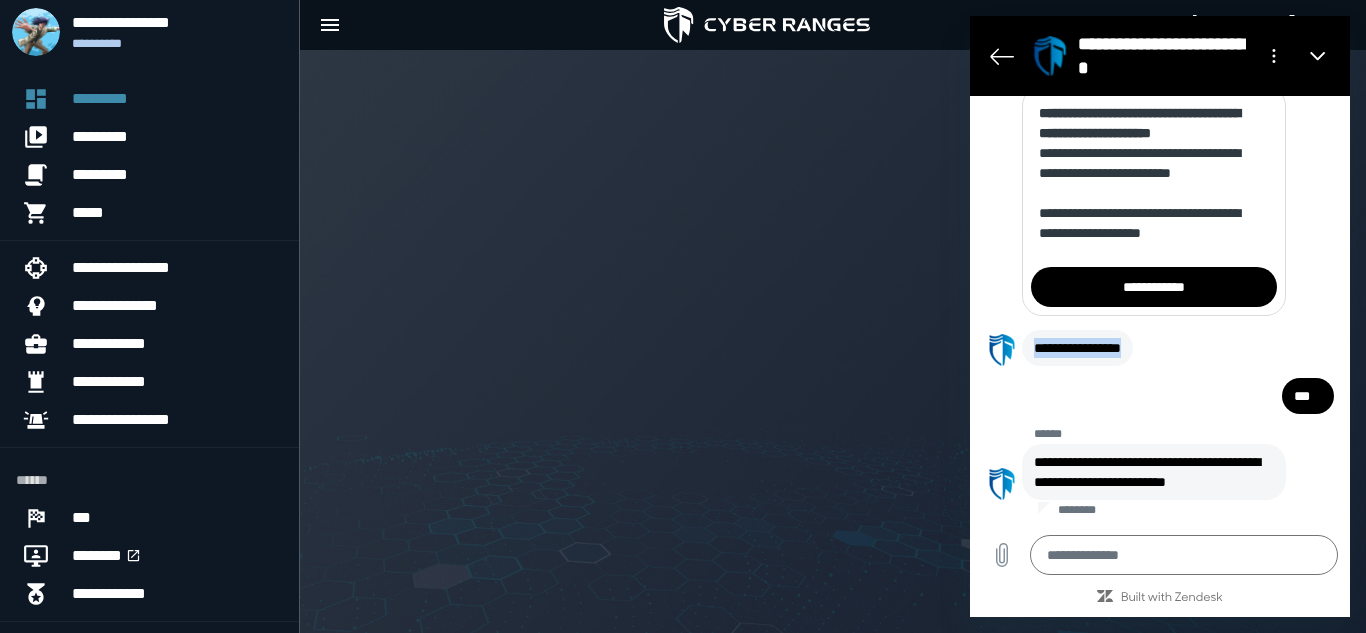copy on "**********" 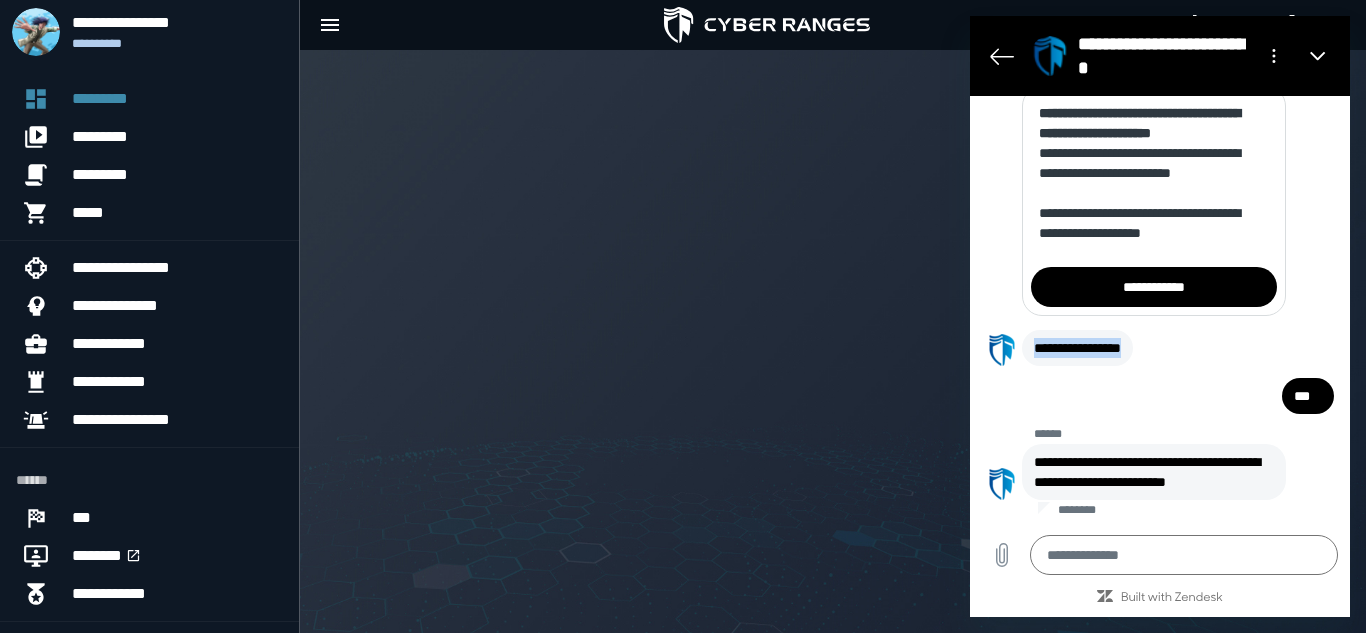 click on "**********" at bounding box center (1154, 287) 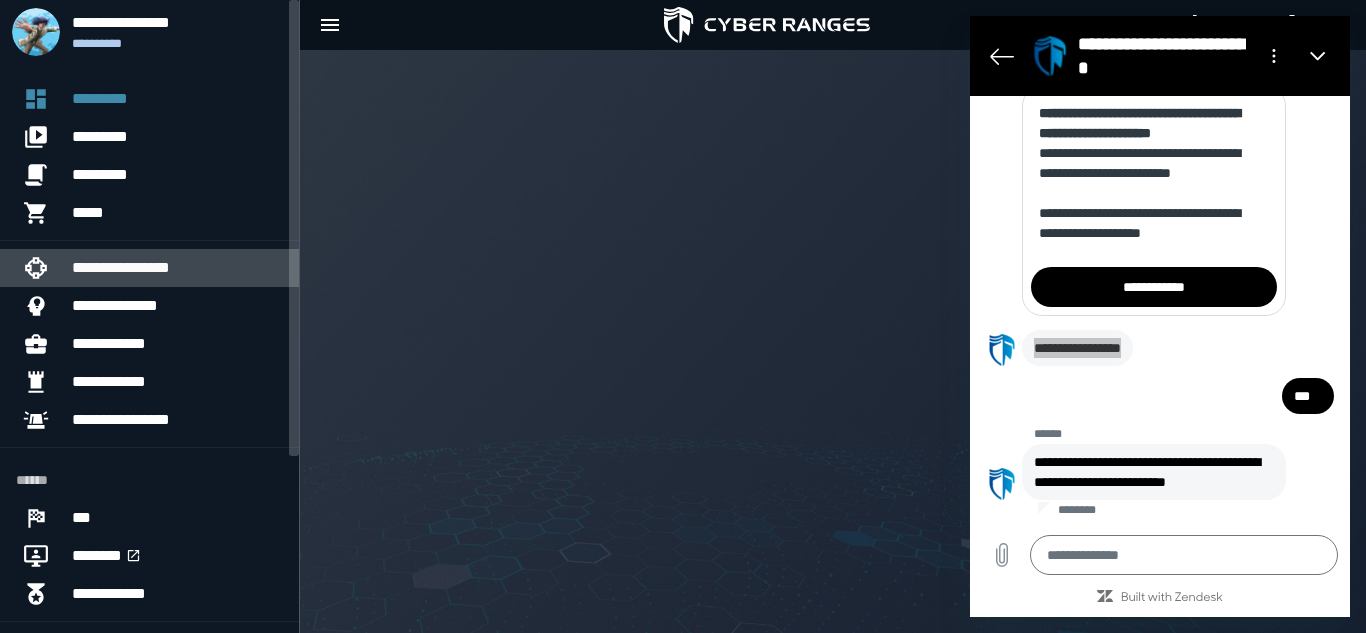click 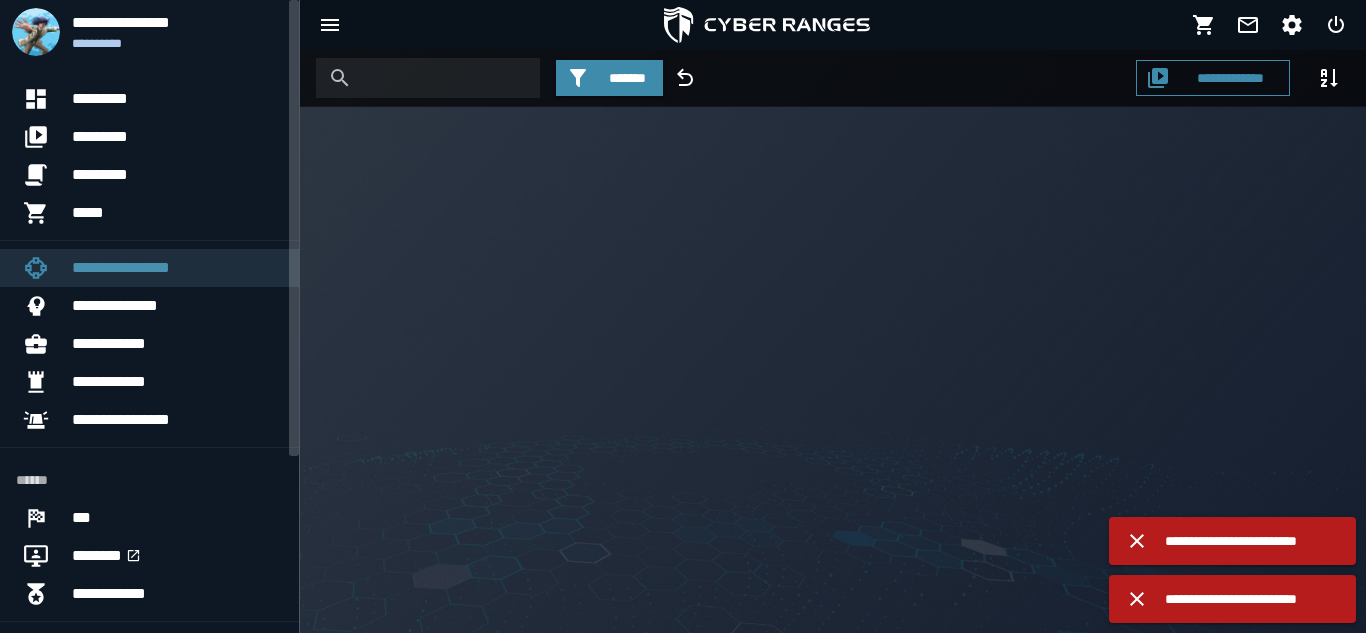 scroll, scrollTop: 997, scrollLeft: 0, axis: vertical 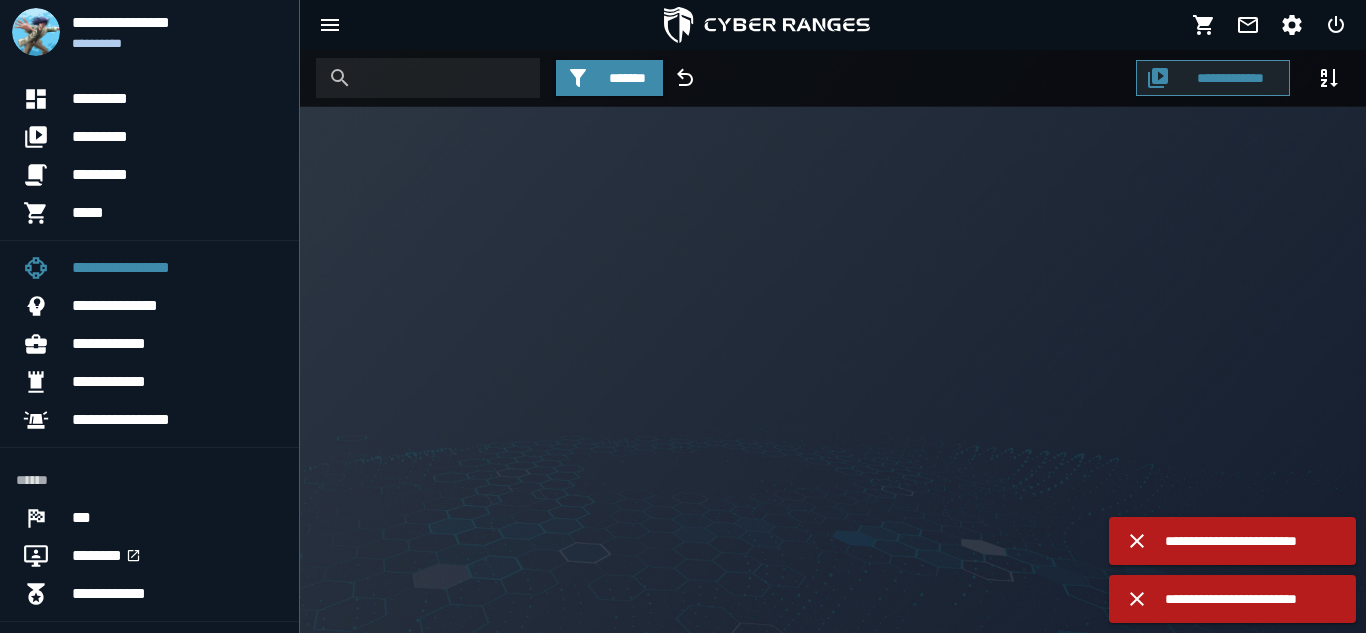 click on "**********" at bounding box center (1231, 78) 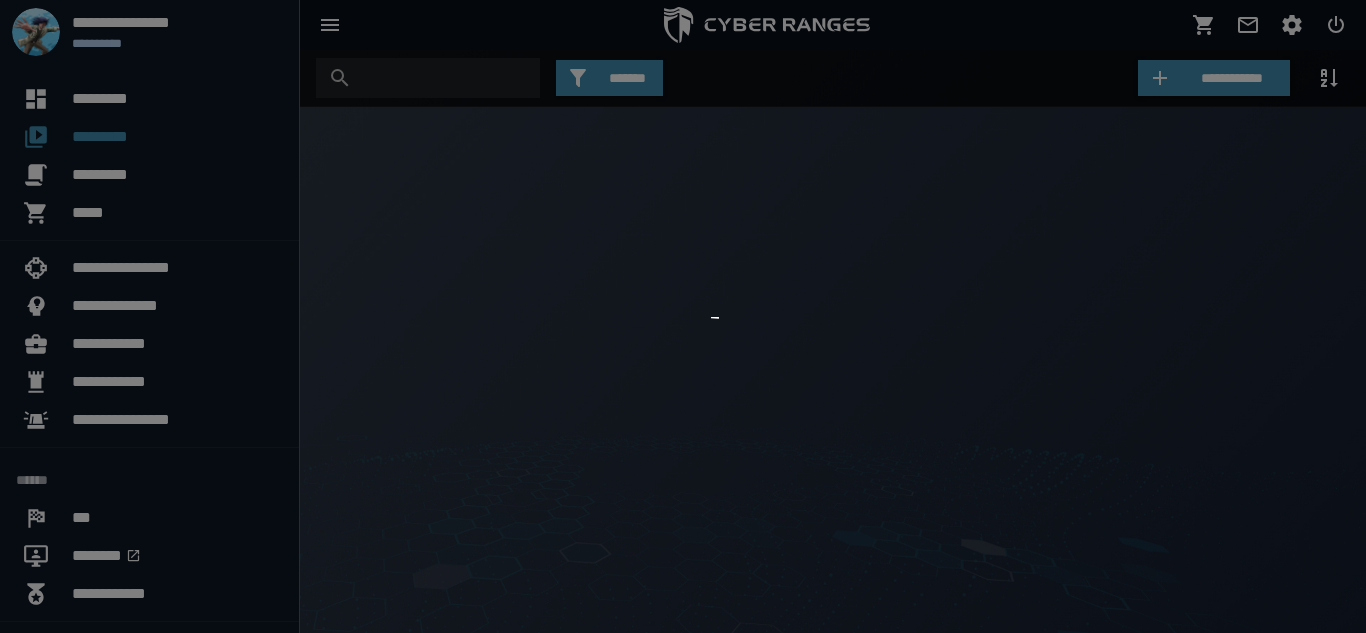 type on "*" 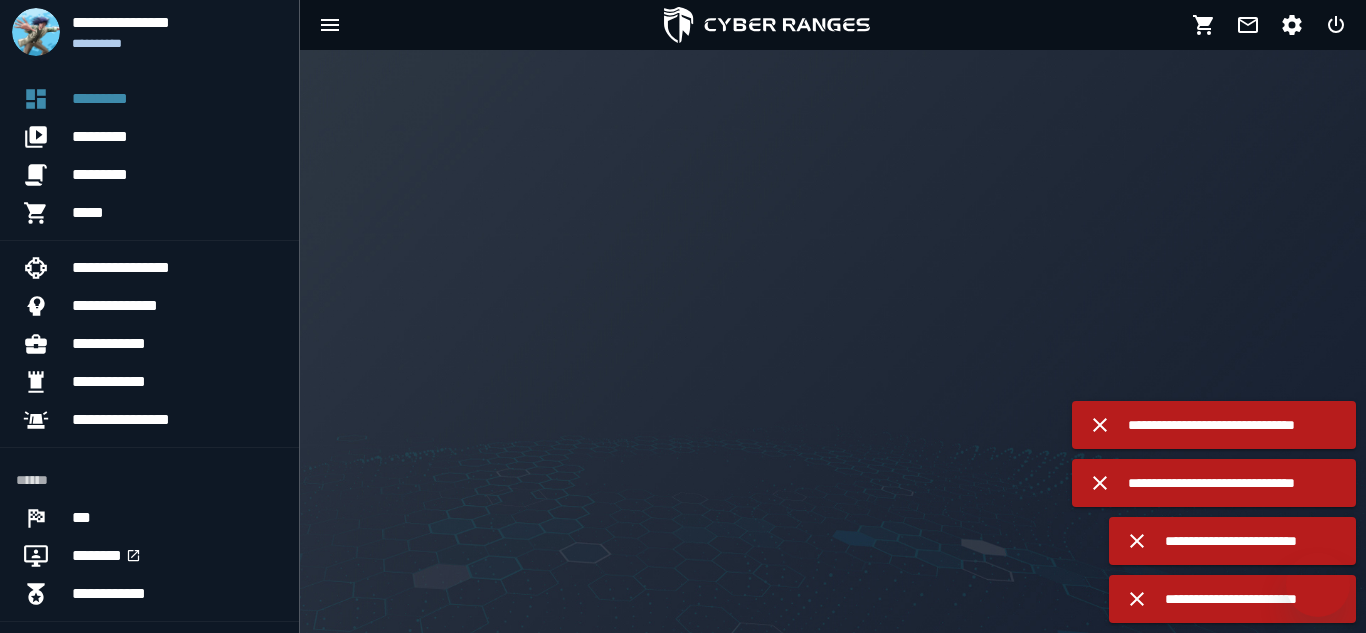 scroll, scrollTop: 0, scrollLeft: 0, axis: both 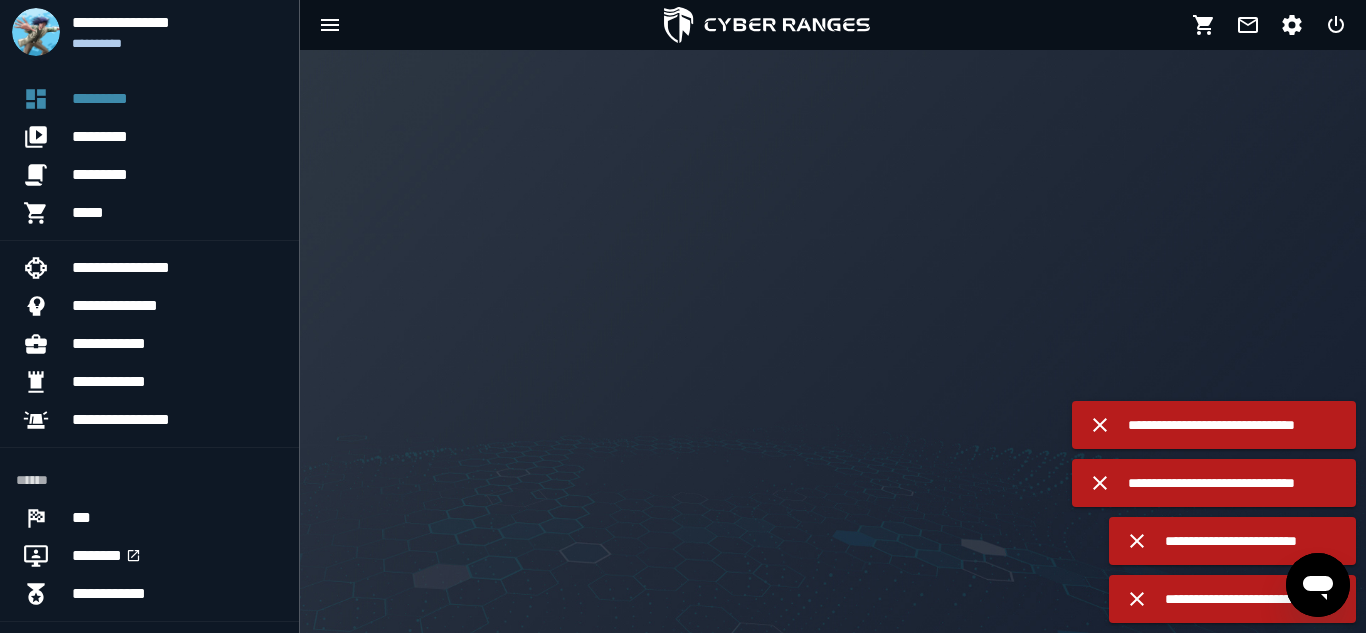 click on "**********" at bounding box center (1234, 425) 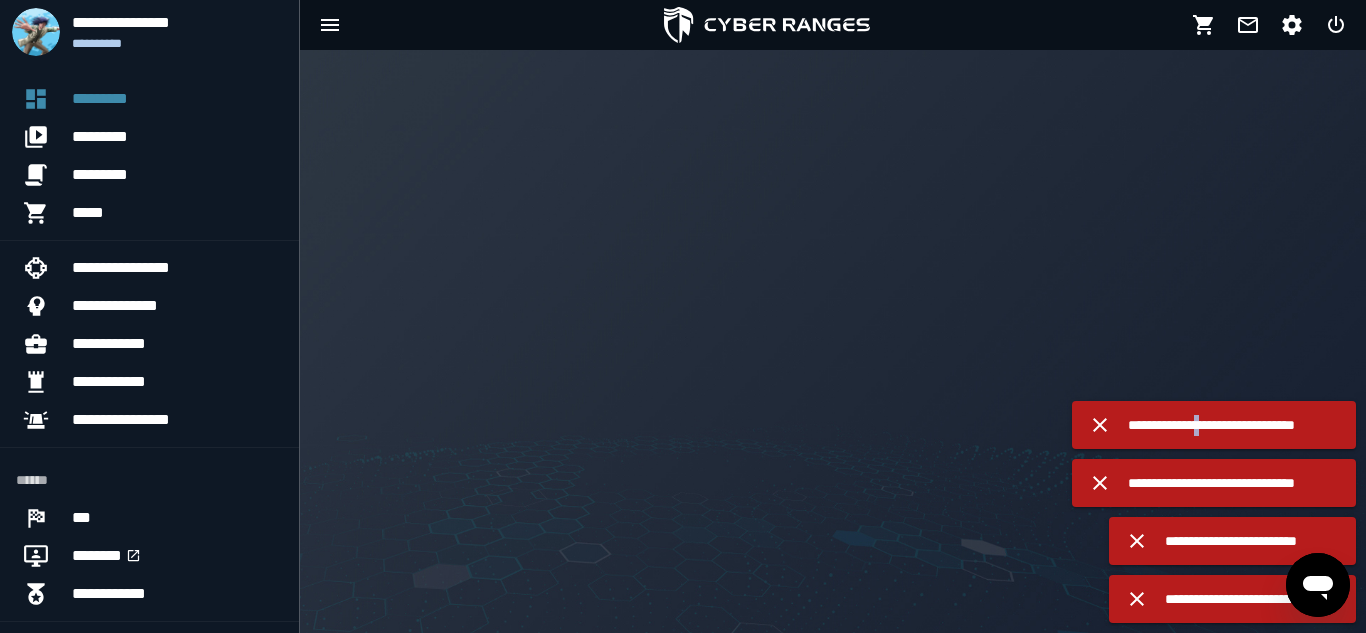 click on "**********" at bounding box center (1234, 425) 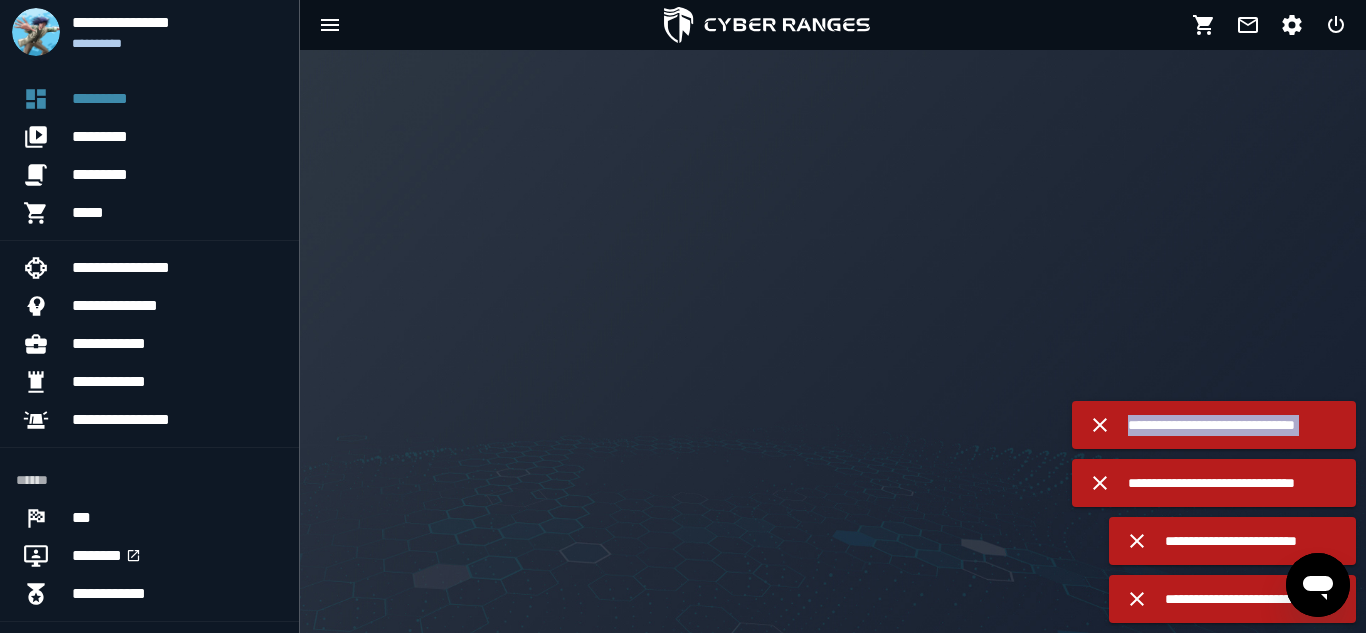 click on "**********" at bounding box center [1234, 425] 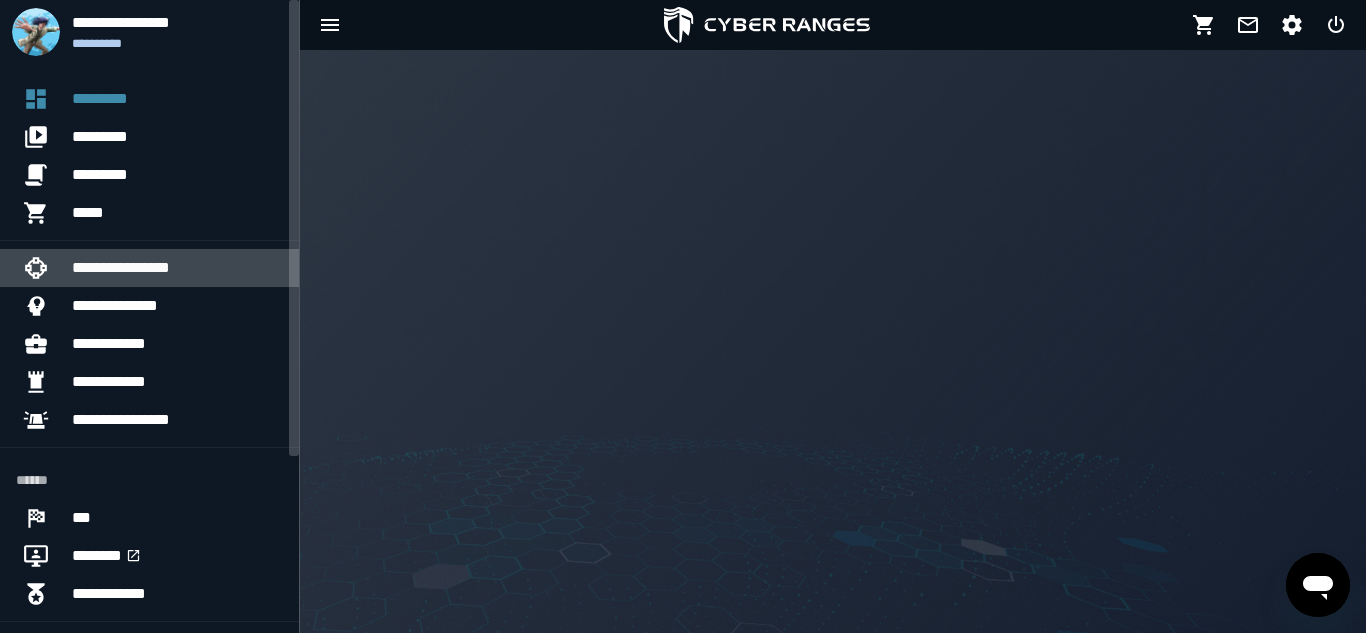 click at bounding box center [44, 268] 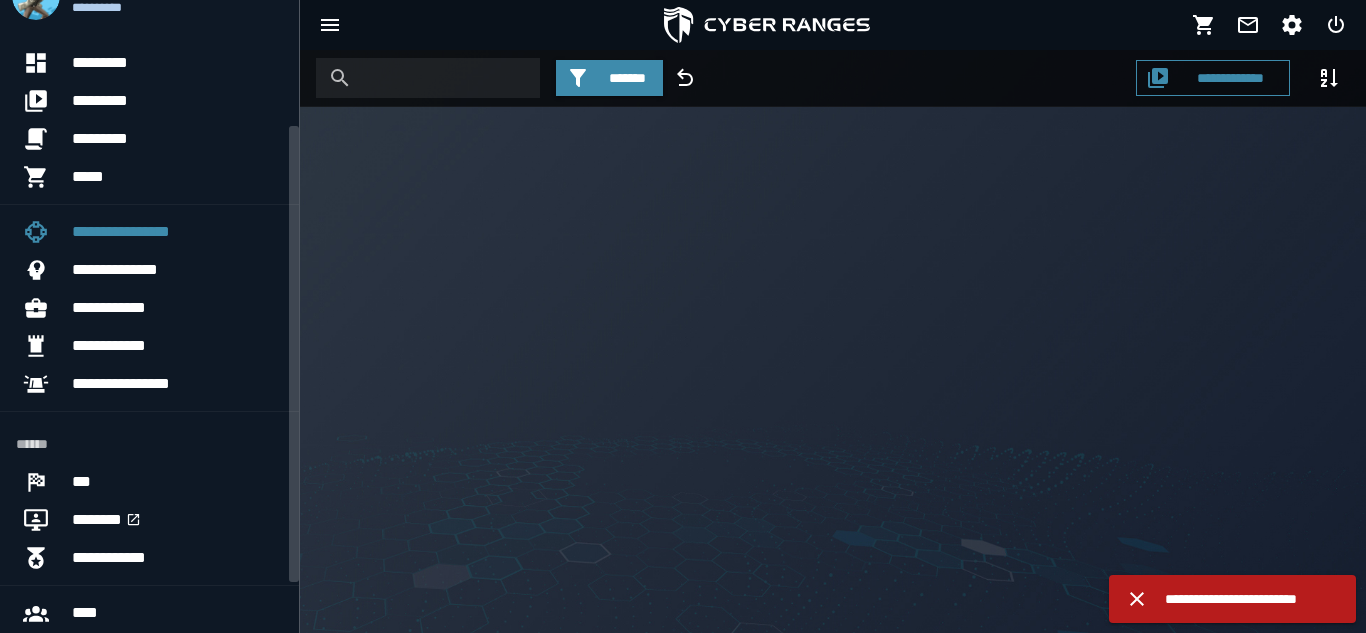 scroll, scrollTop: 0, scrollLeft: 0, axis: both 